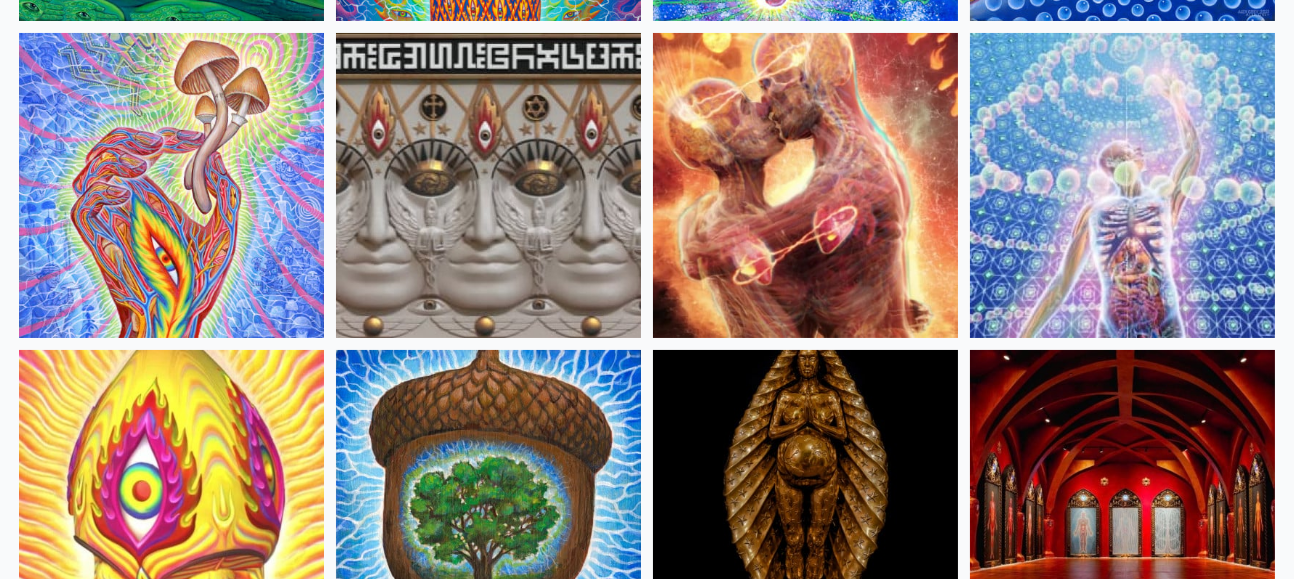 scroll, scrollTop: 522, scrollLeft: 0, axis: vertical 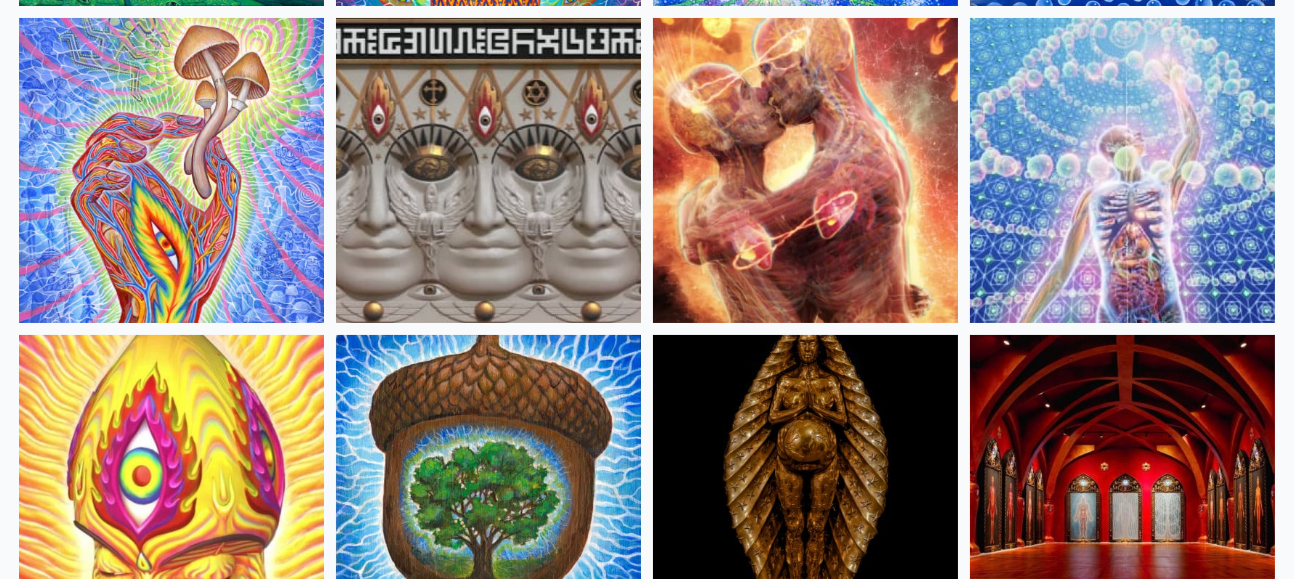 click at bounding box center [647, 13167] 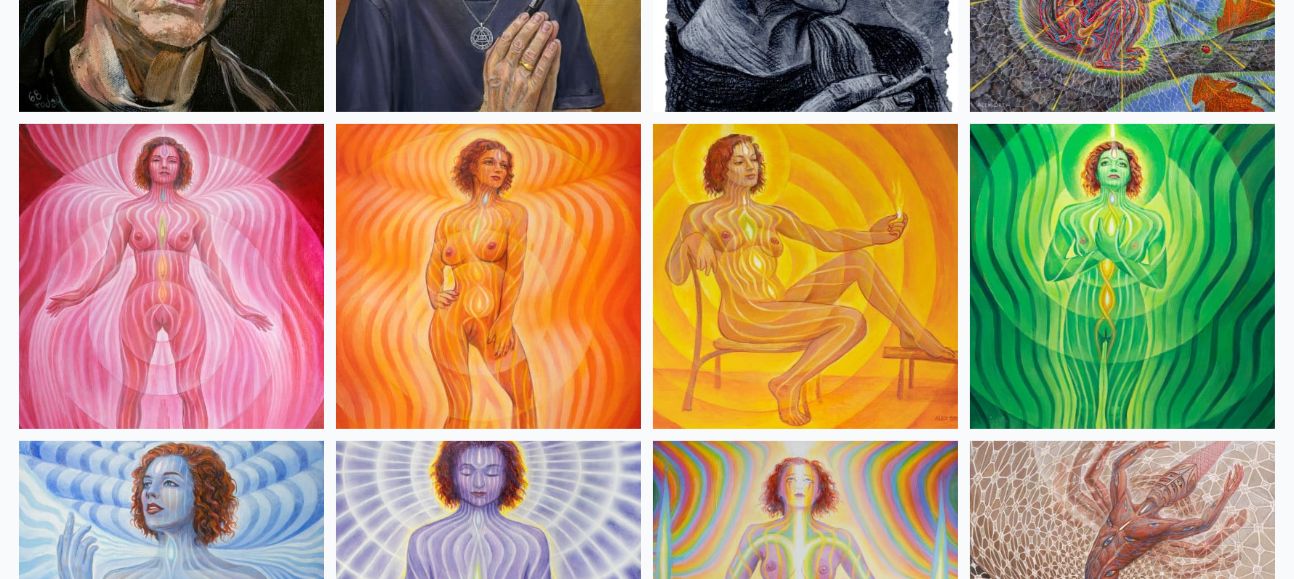 scroll, scrollTop: 1369, scrollLeft: 0, axis: vertical 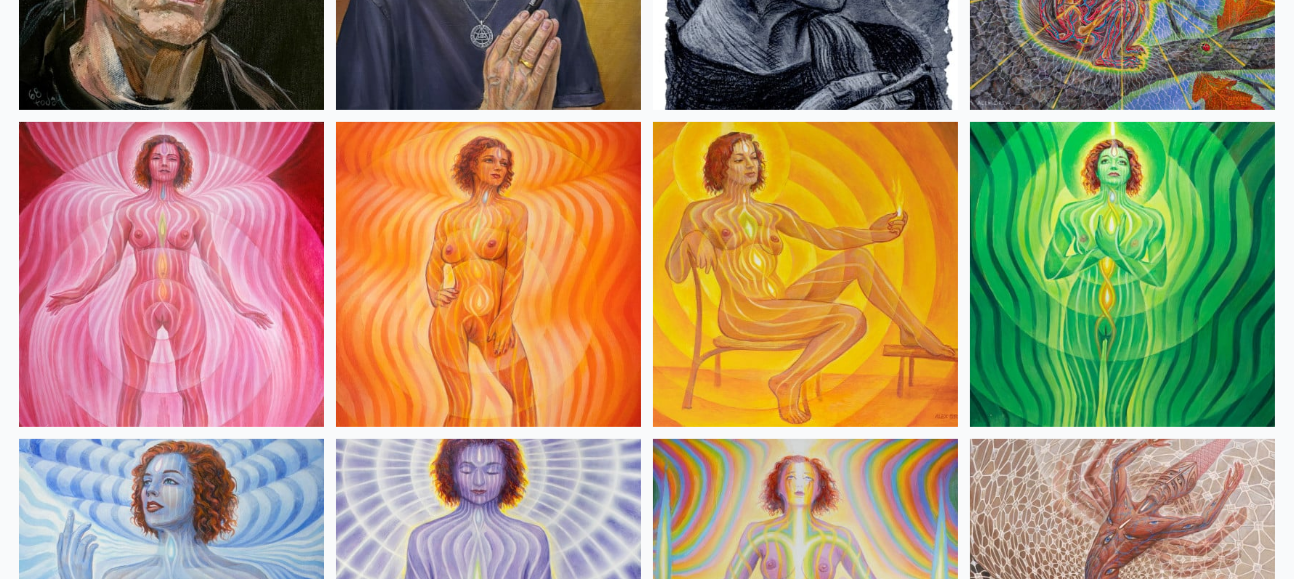 click at bounding box center (647, 12320) 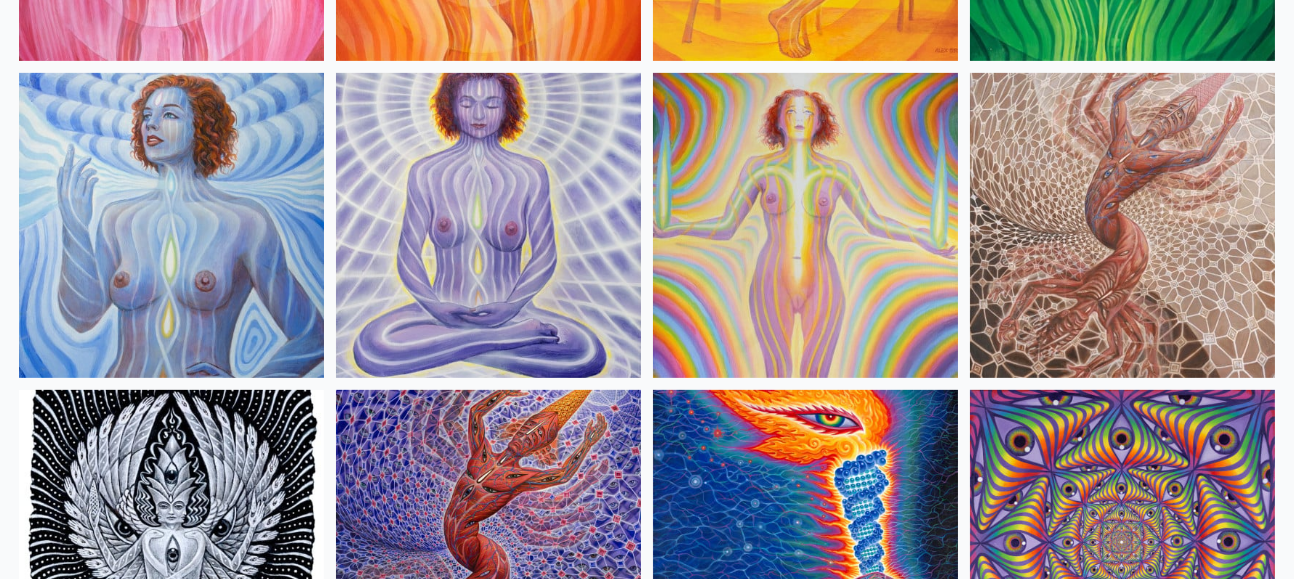 scroll, scrollTop: 1733, scrollLeft: 0, axis: vertical 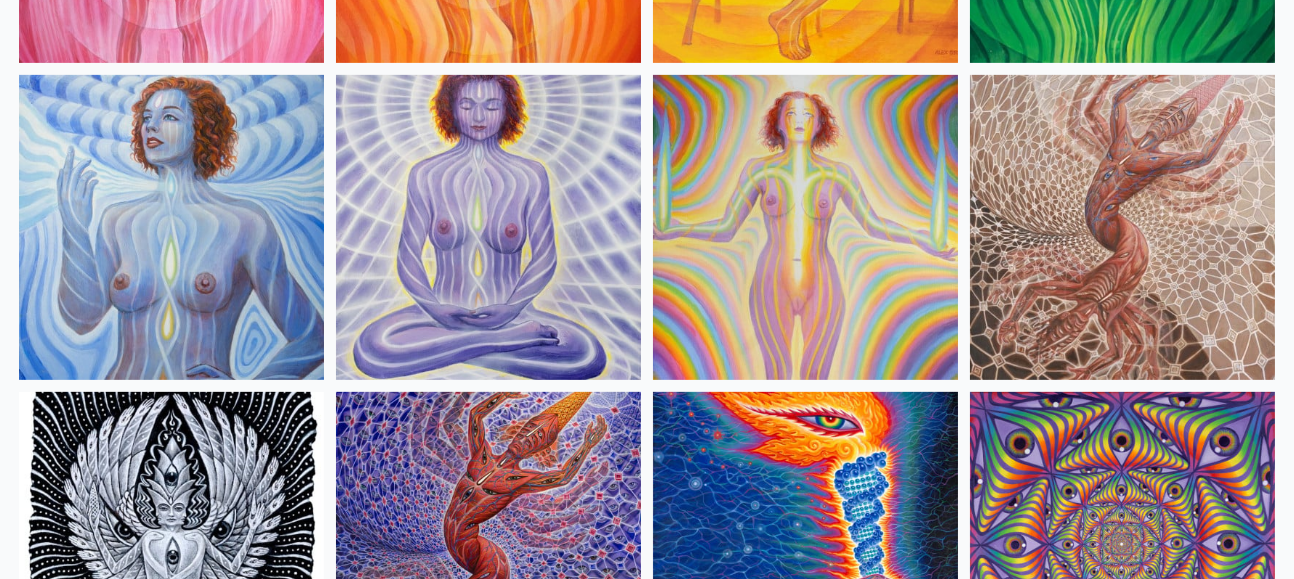 click at bounding box center (805, 227) 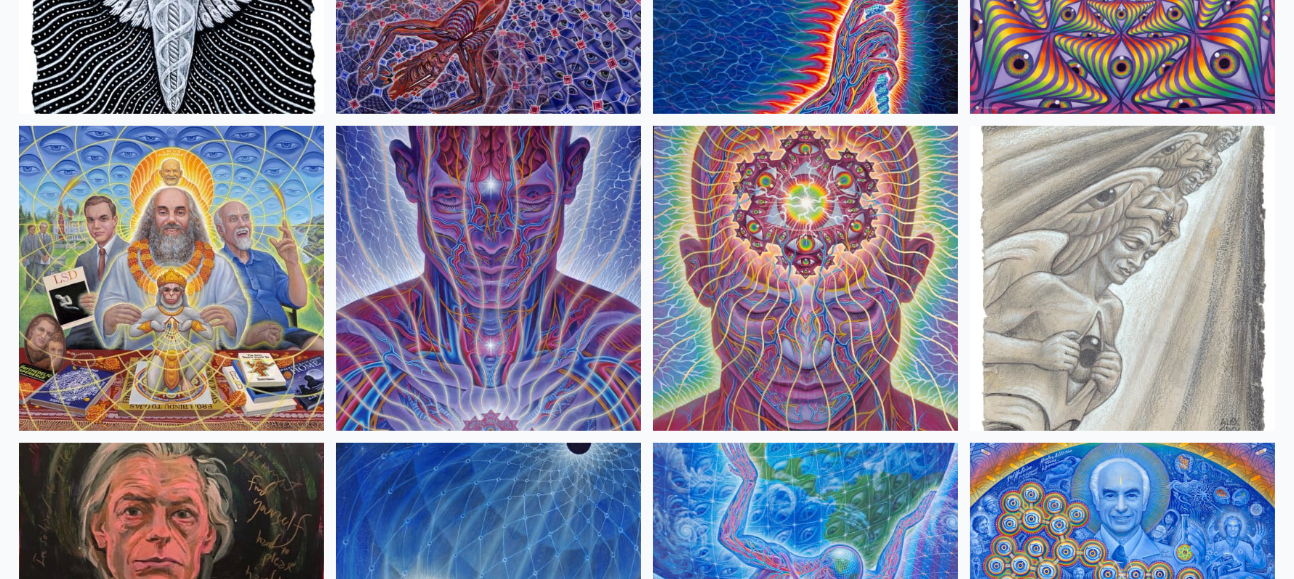 scroll, scrollTop: 2318, scrollLeft: 0, axis: vertical 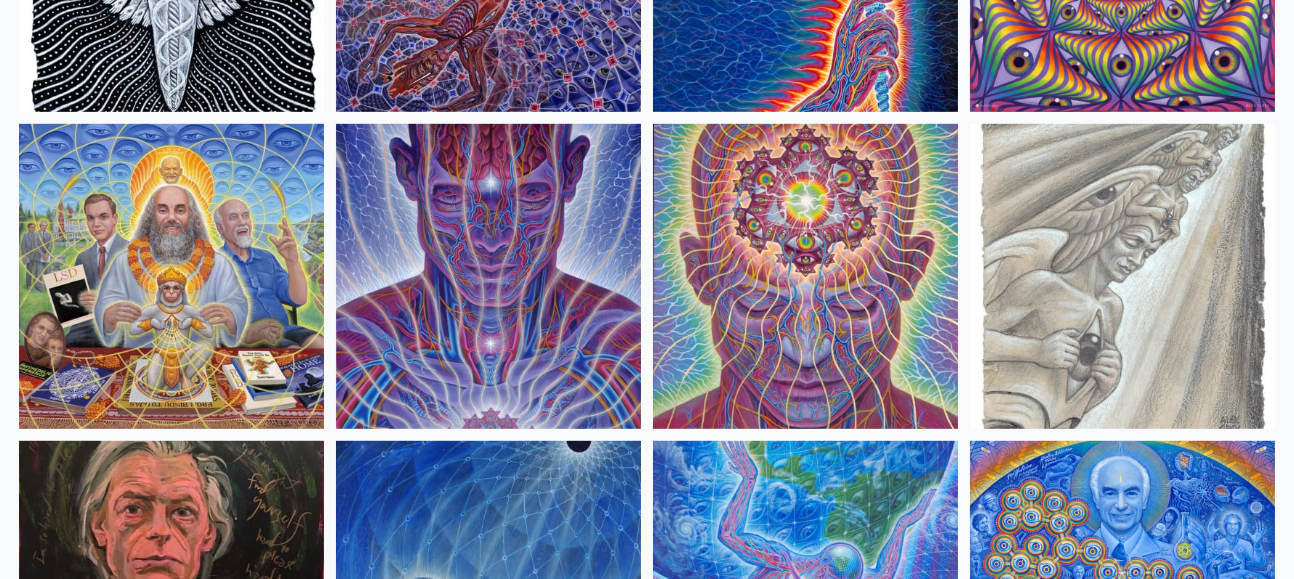 click at bounding box center (647, 11371) 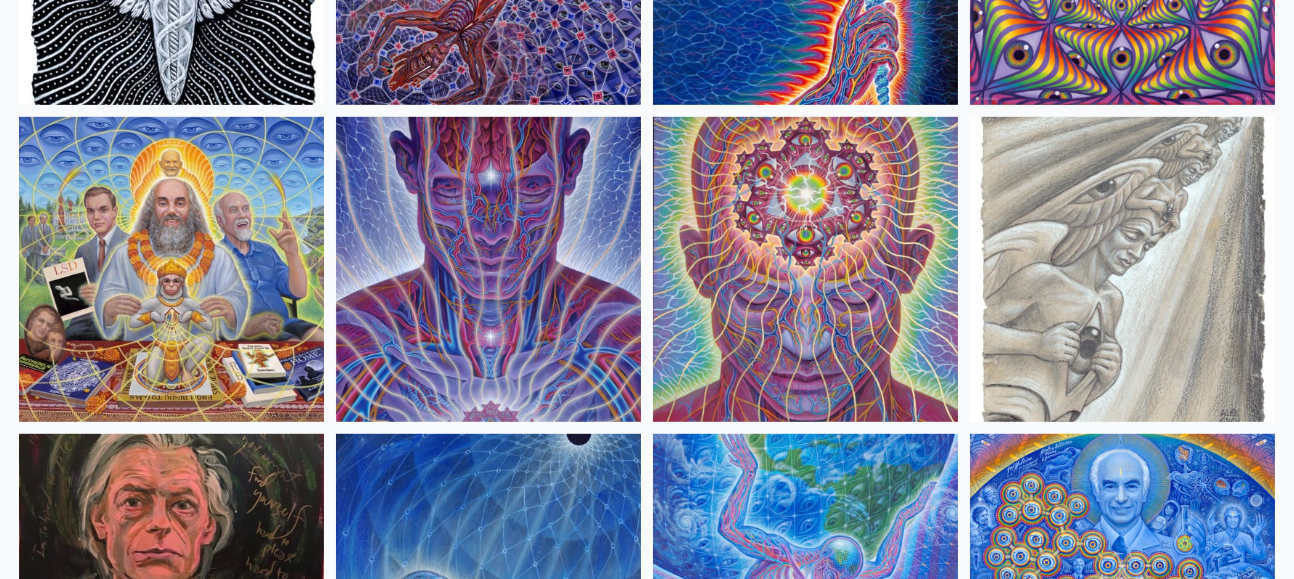 click at bounding box center [647, 11364] 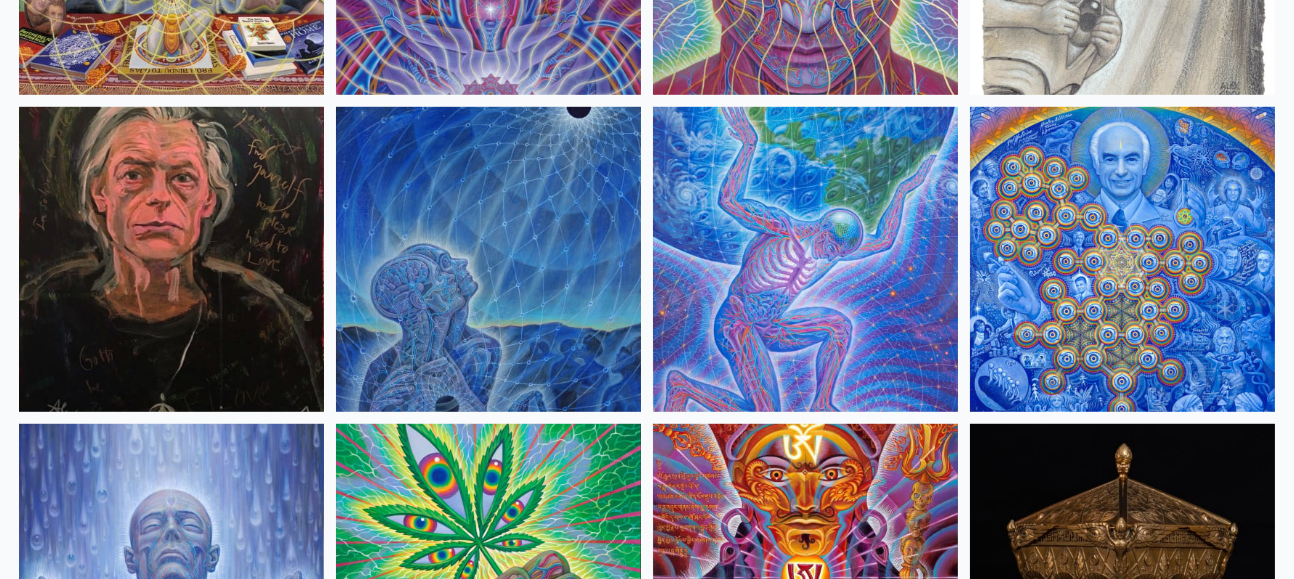 scroll, scrollTop: 2654, scrollLeft: 0, axis: vertical 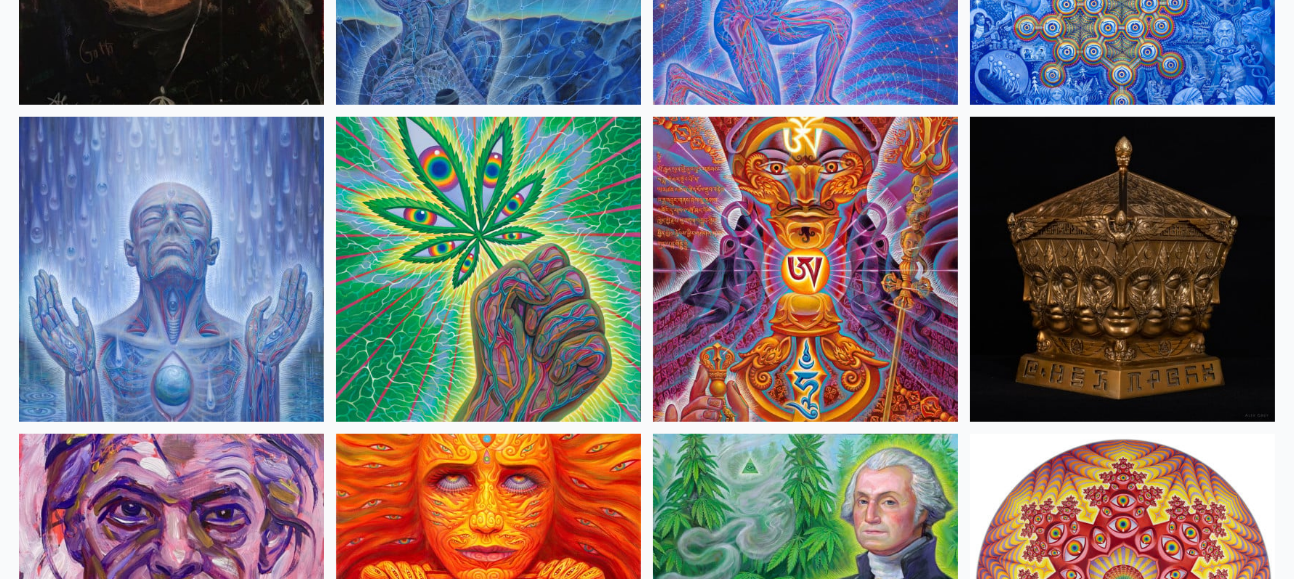 click at bounding box center [647, 10730] 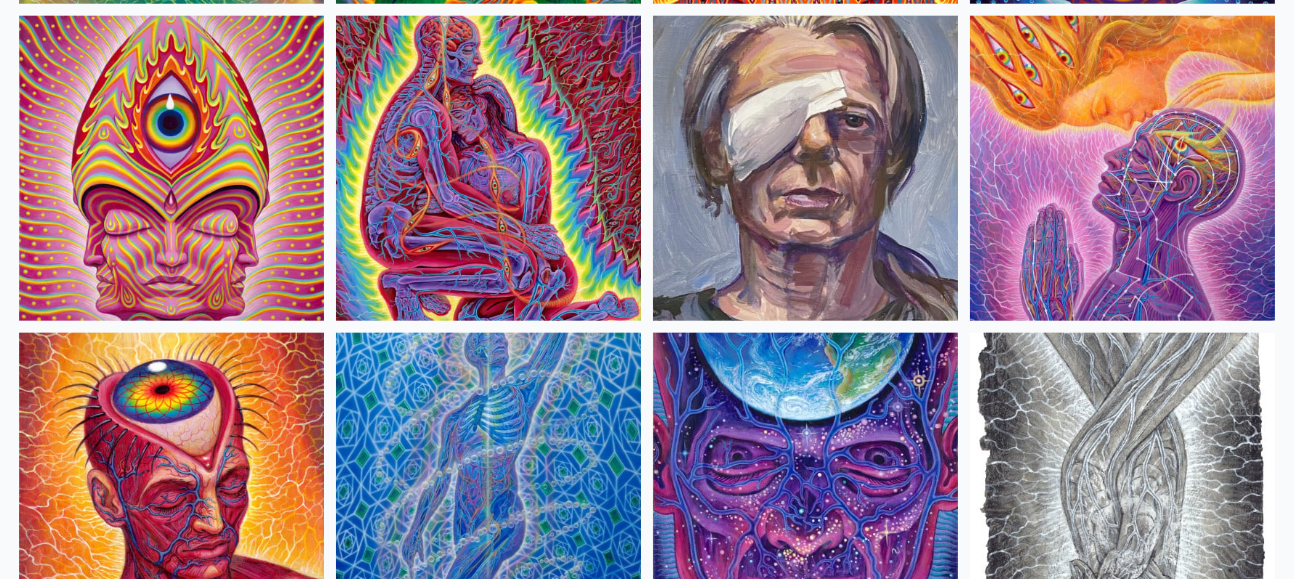 click at bounding box center [647, 9361] 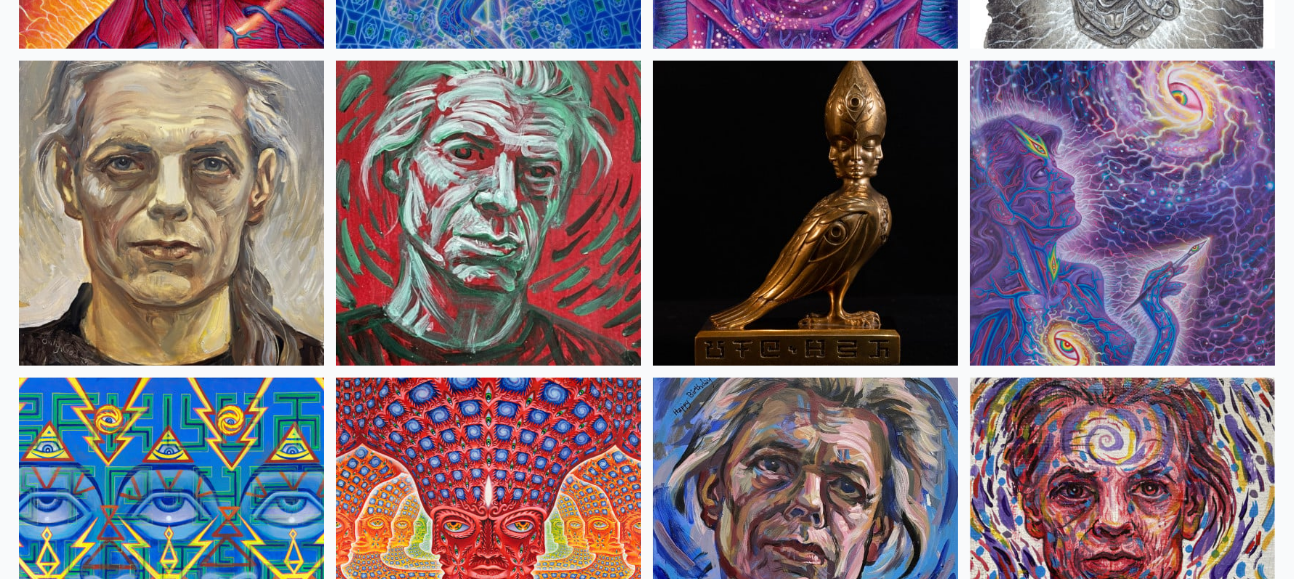 scroll, scrollTop: 4920, scrollLeft: 0, axis: vertical 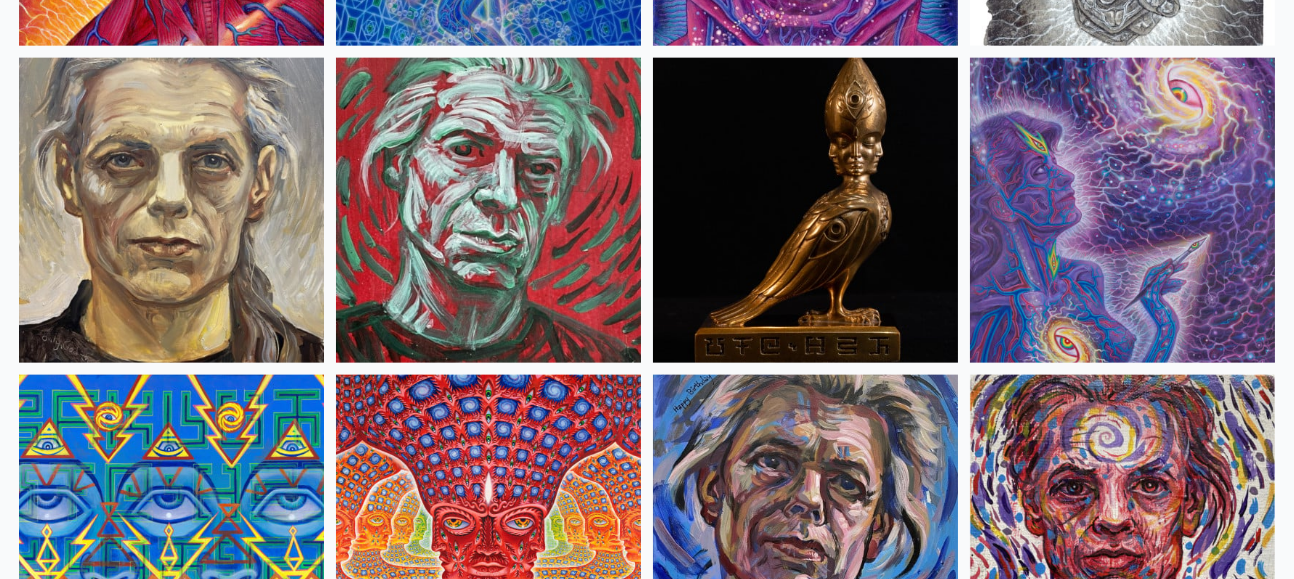 click at bounding box center (647, 8769) 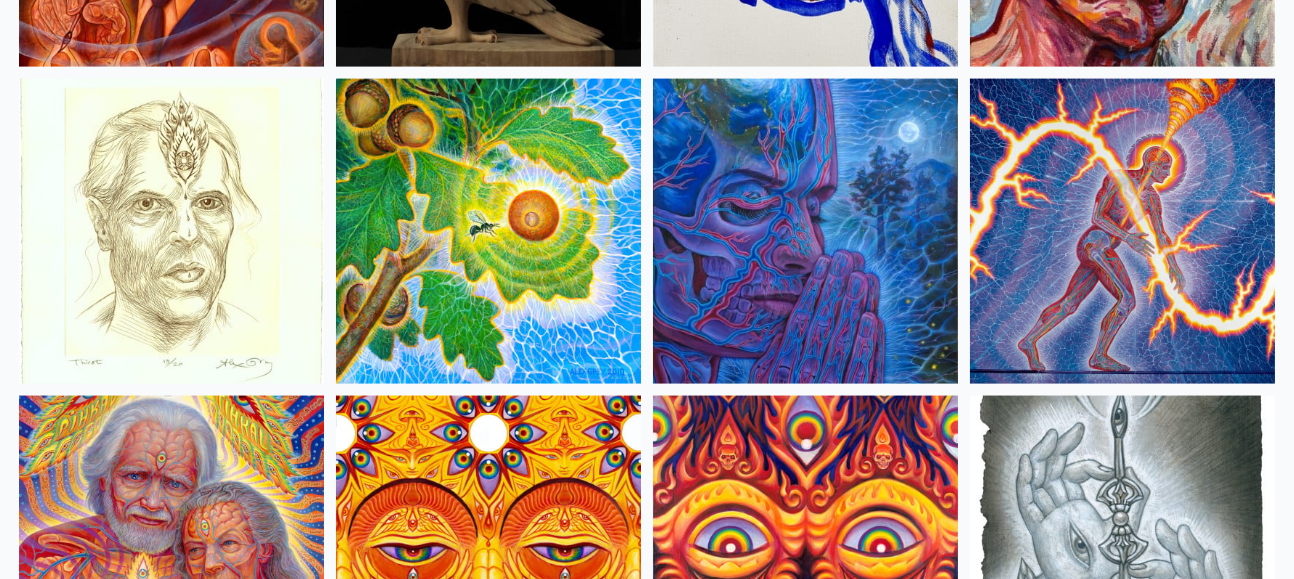 scroll, scrollTop: 5852, scrollLeft: 0, axis: vertical 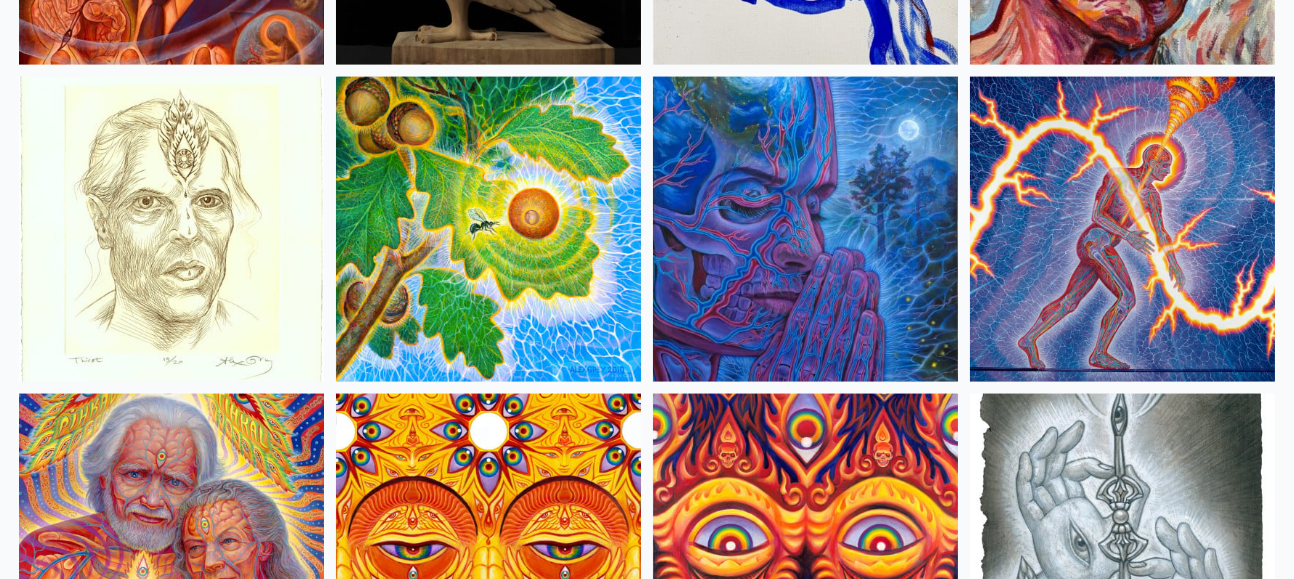 click at bounding box center (647, 7837) 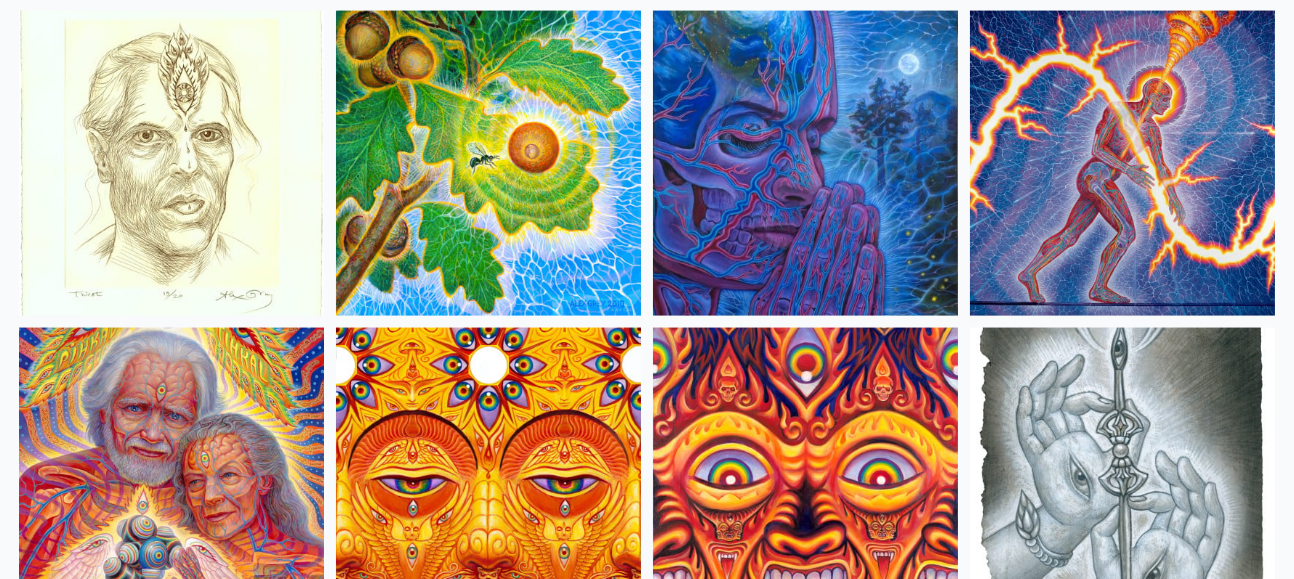 scroll, scrollTop: 5929, scrollLeft: 0, axis: vertical 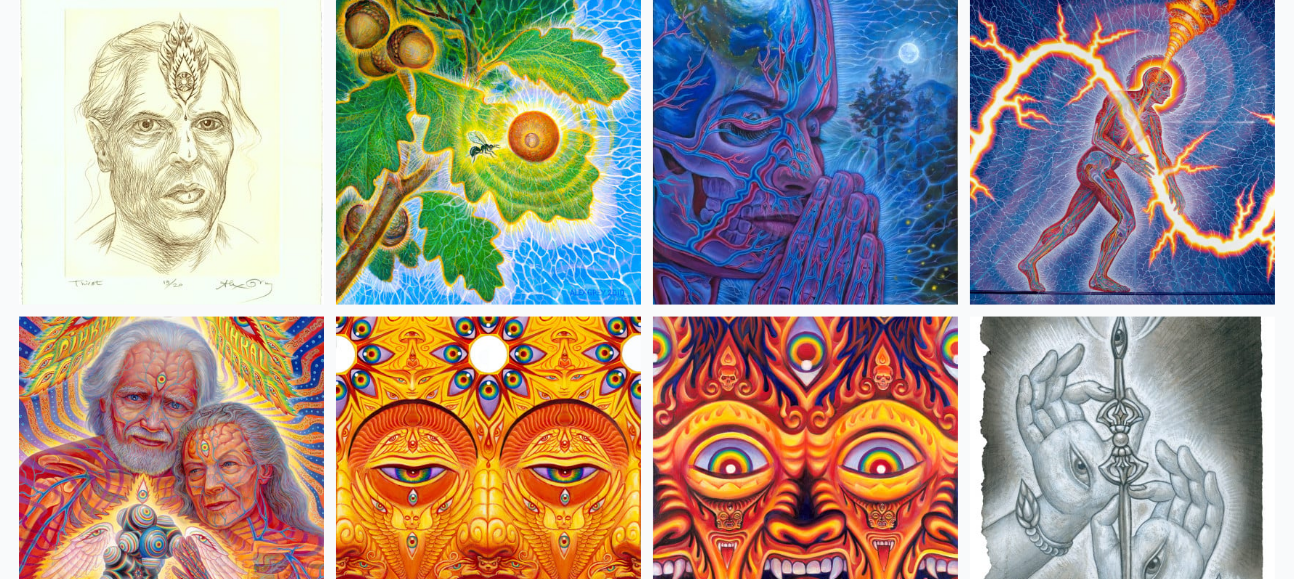 click at bounding box center [805, 152] 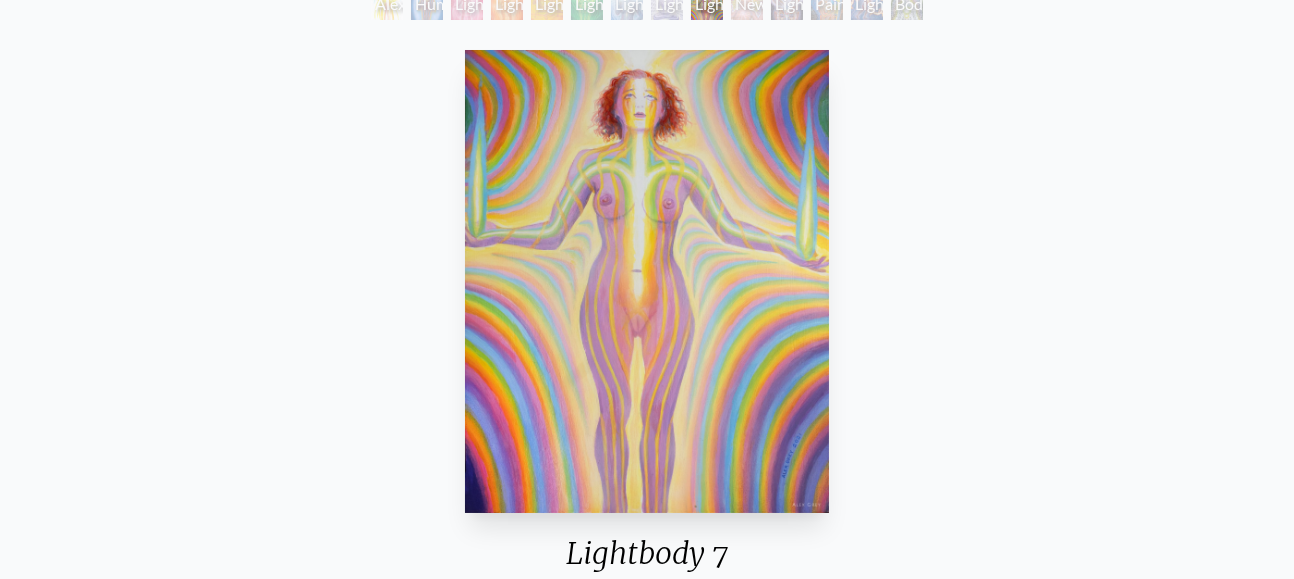 scroll, scrollTop: 145, scrollLeft: 0, axis: vertical 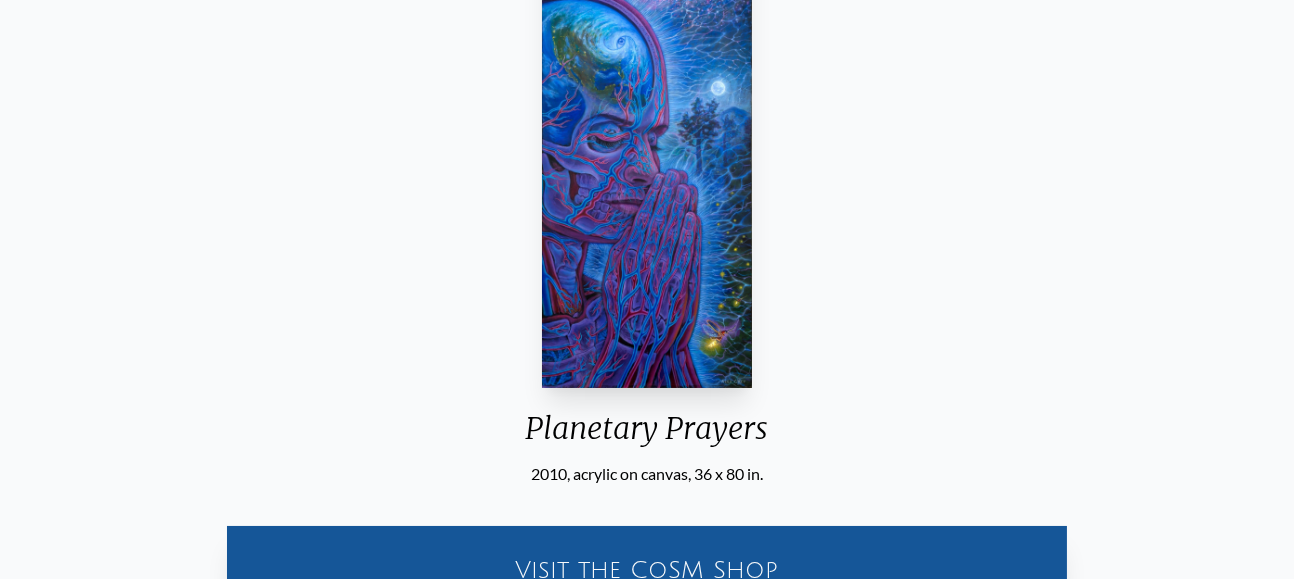 click at bounding box center (646, 156) 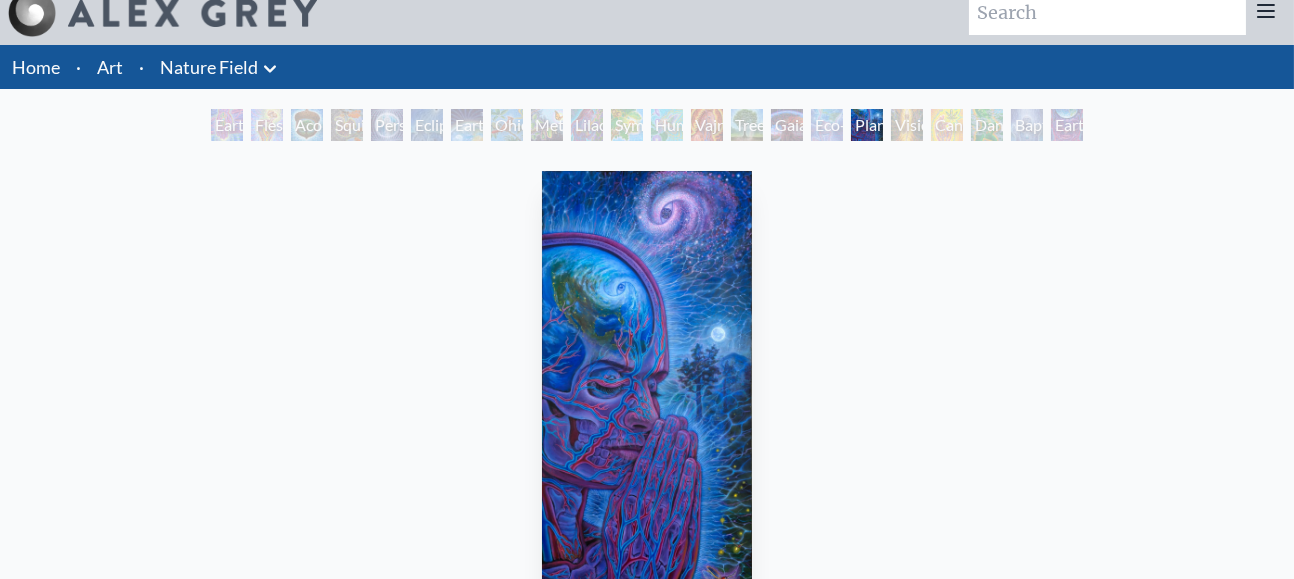 scroll, scrollTop: 17, scrollLeft: 0, axis: vertical 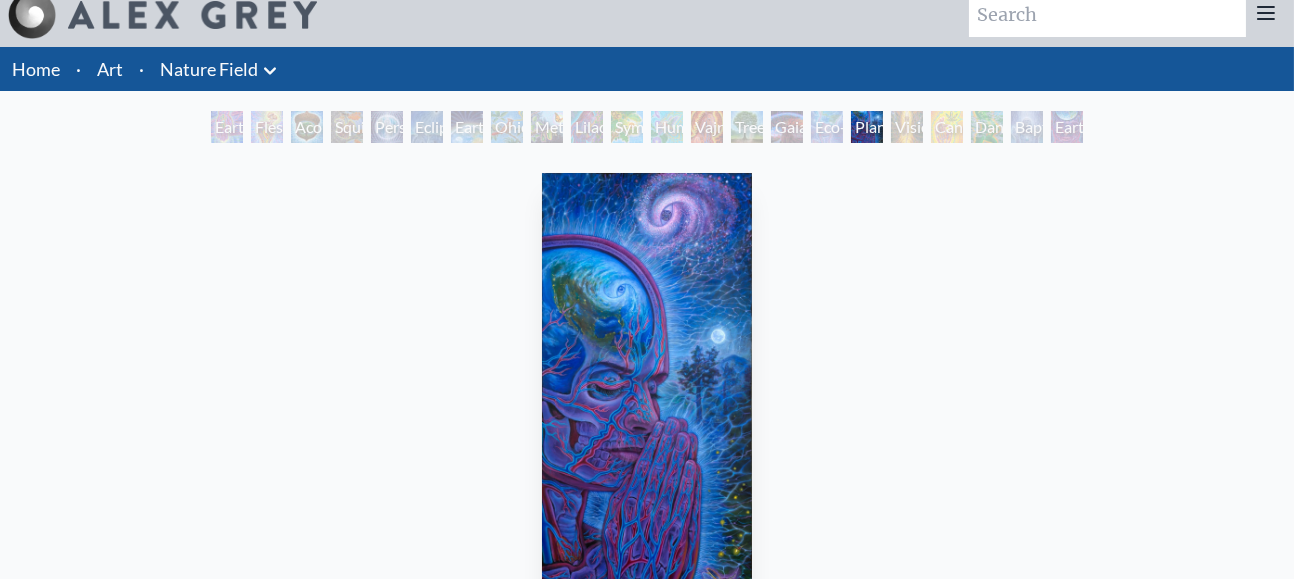 click on "Vajra Horse" at bounding box center [707, 127] 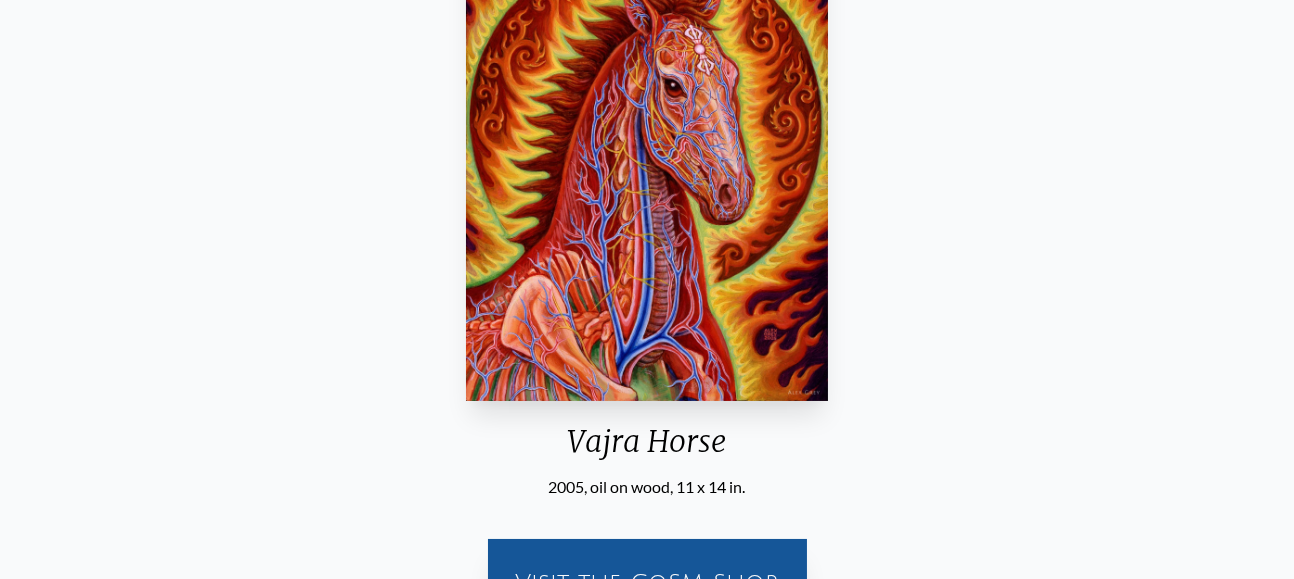 scroll, scrollTop: 257, scrollLeft: 0, axis: vertical 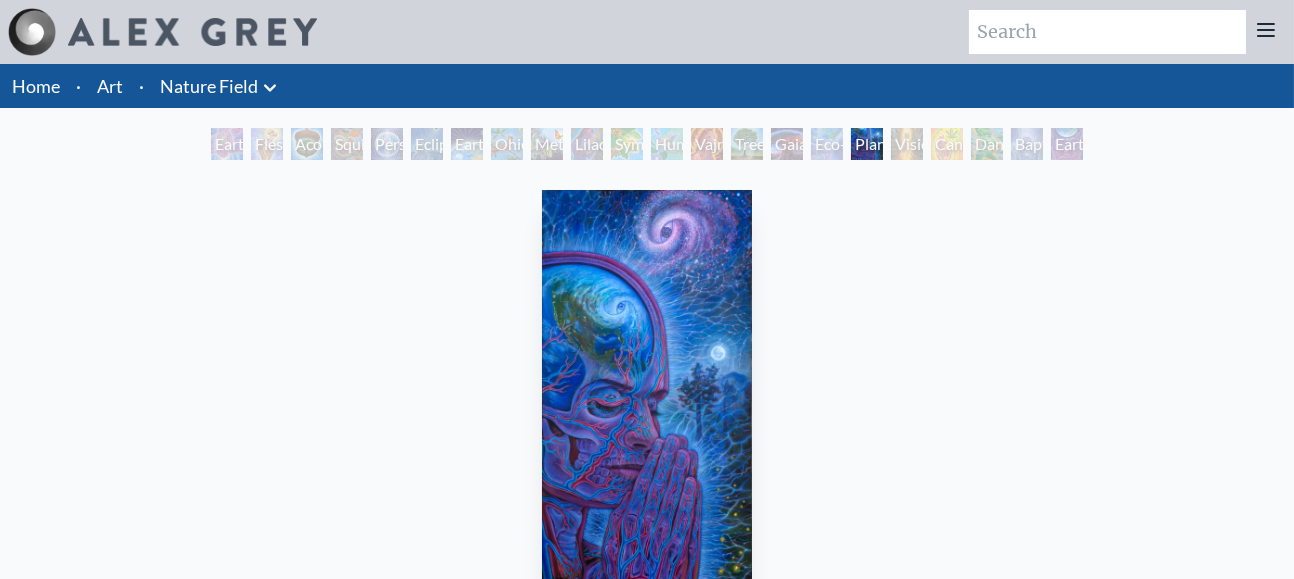 click on "Planetary Prayers" at bounding box center (867, 144) 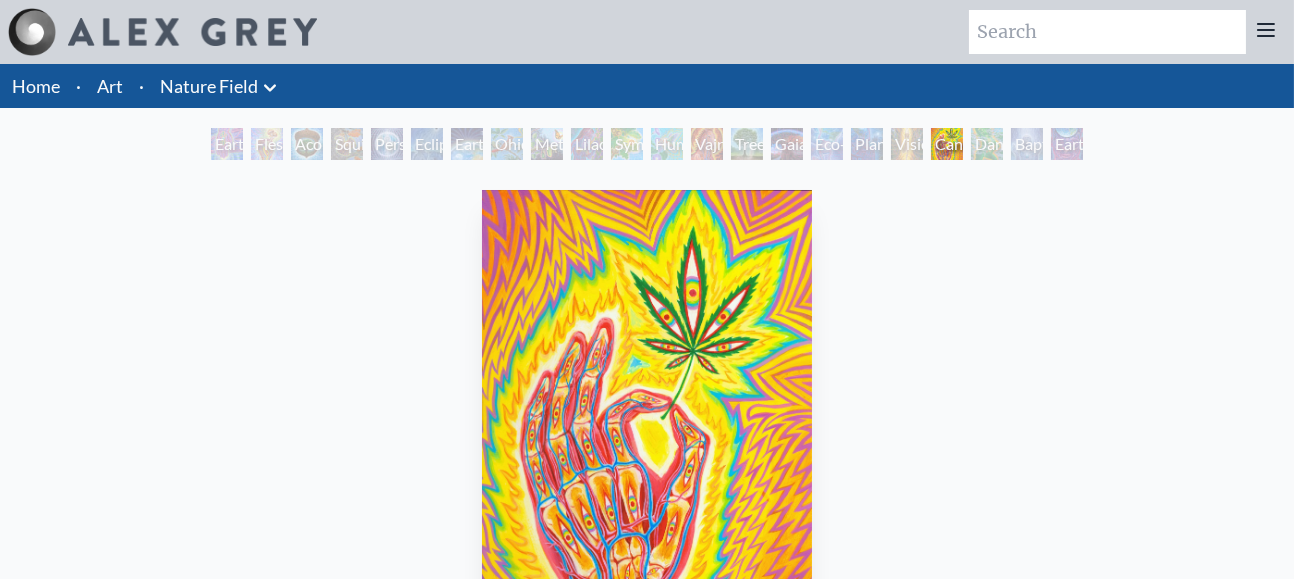 scroll, scrollTop: 19, scrollLeft: 0, axis: vertical 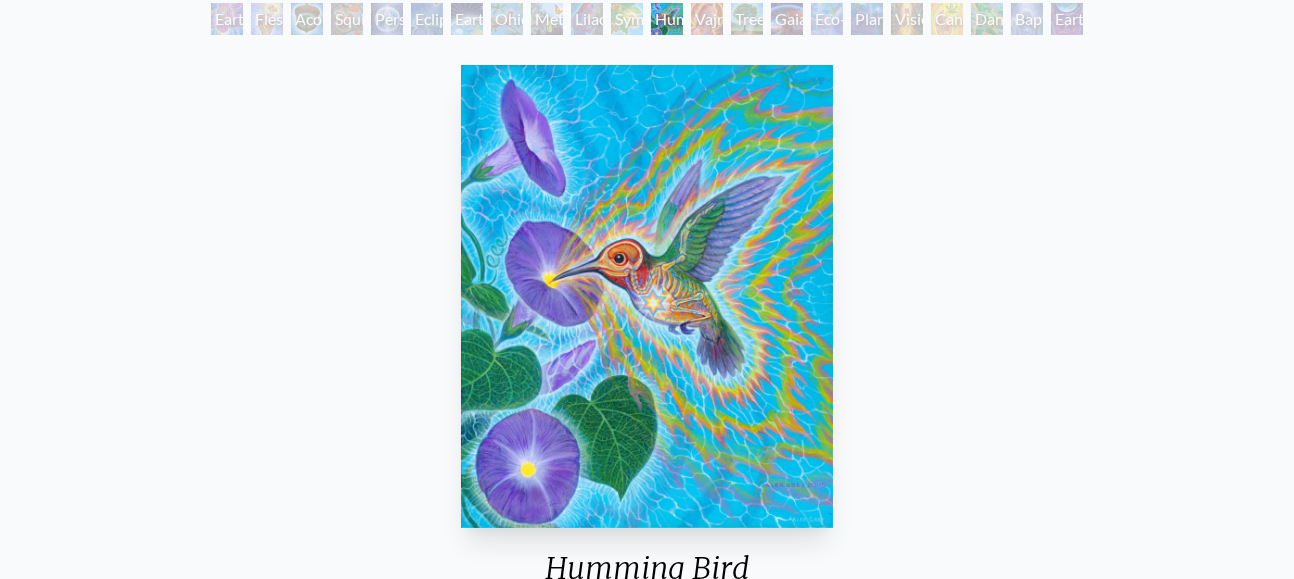 click at bounding box center [646, 296] 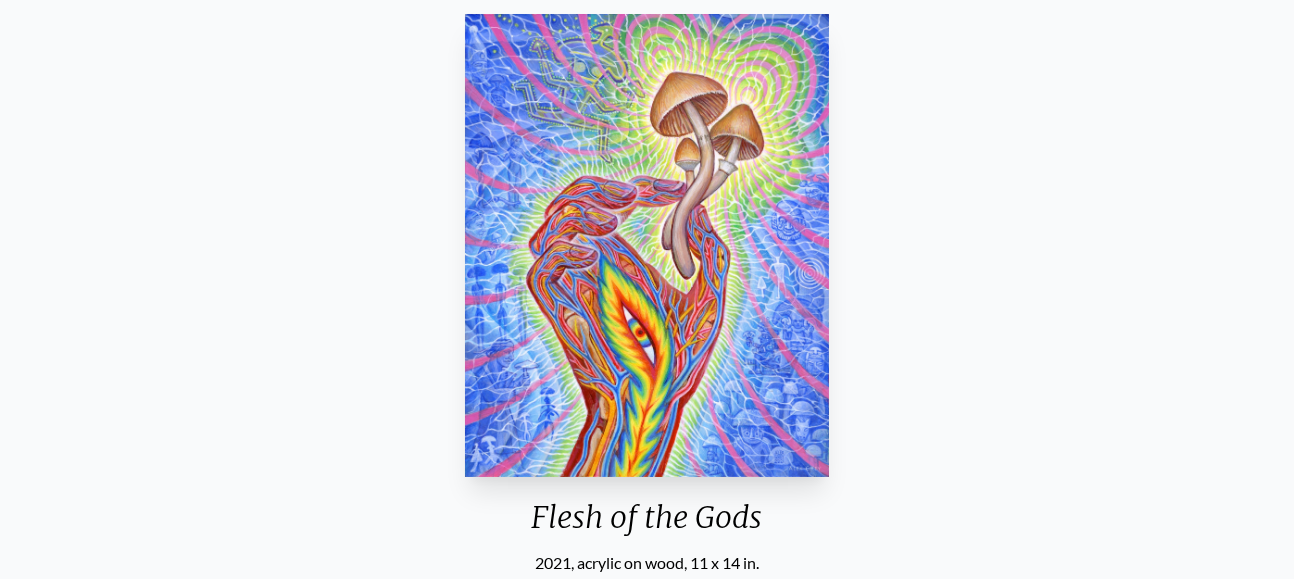 scroll, scrollTop: 177, scrollLeft: 0, axis: vertical 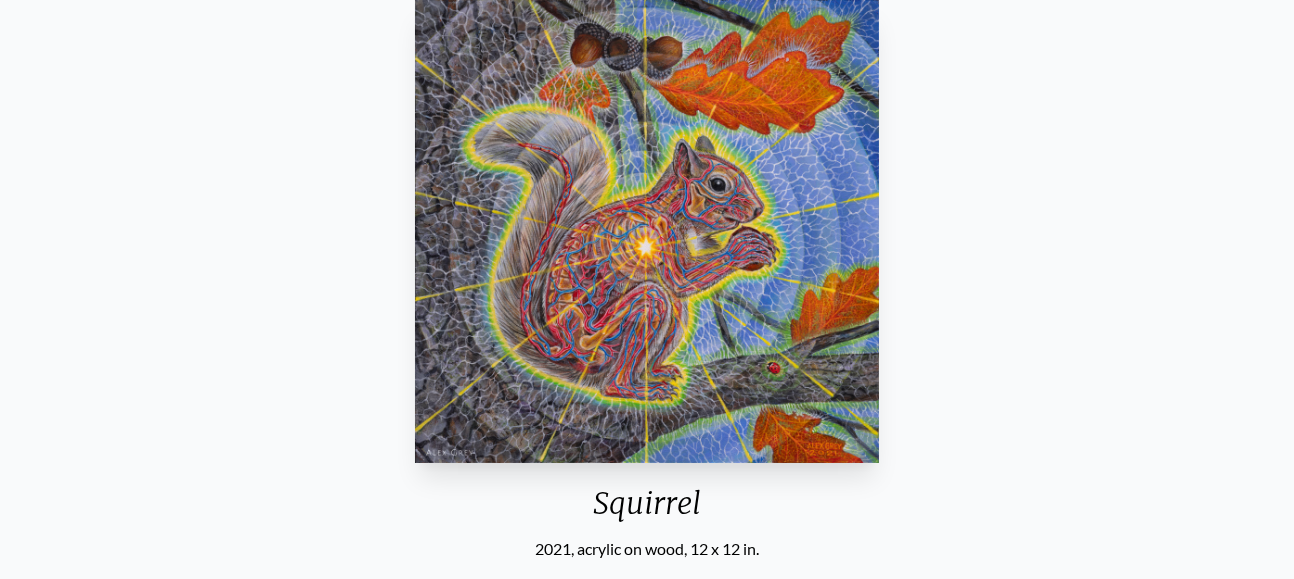 click at bounding box center (646, 231) 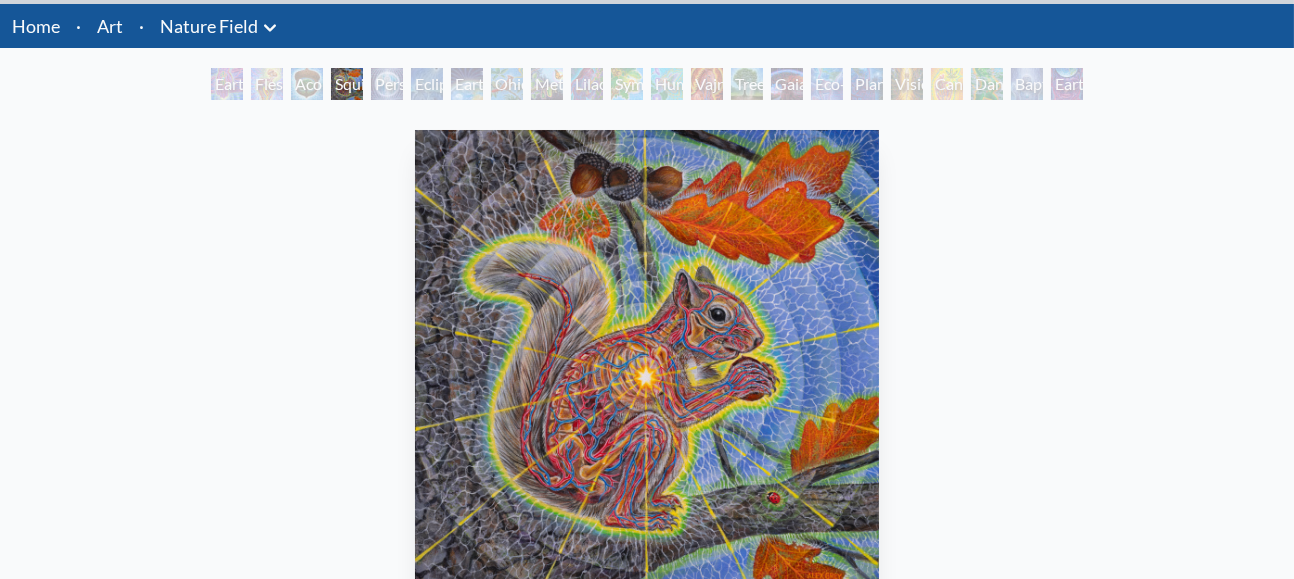 scroll, scrollTop: 57, scrollLeft: 0, axis: vertical 